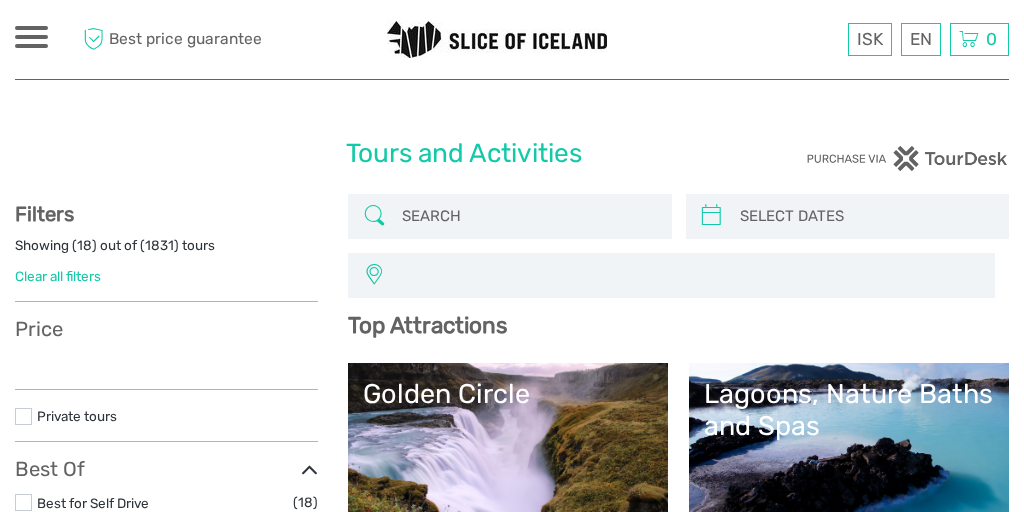 select 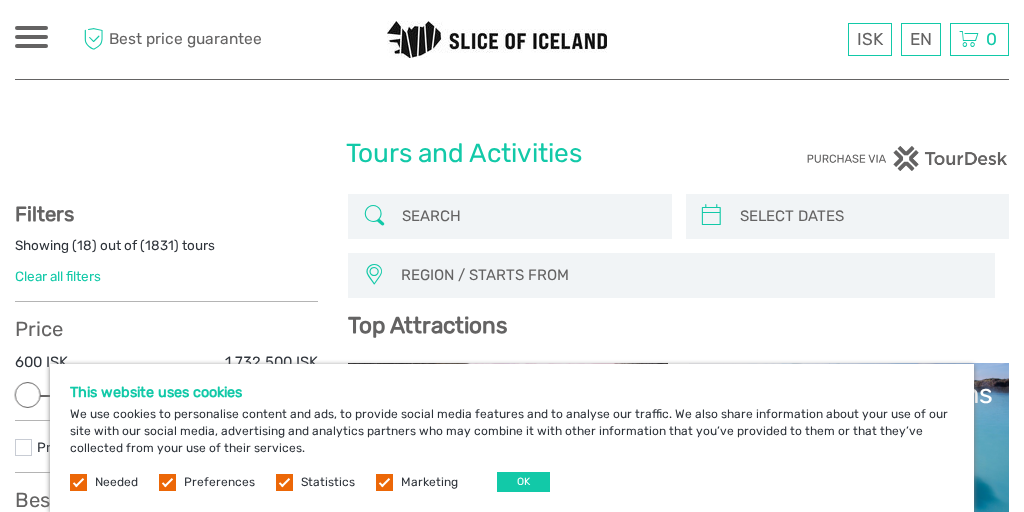scroll, scrollTop: 0, scrollLeft: 0, axis: both 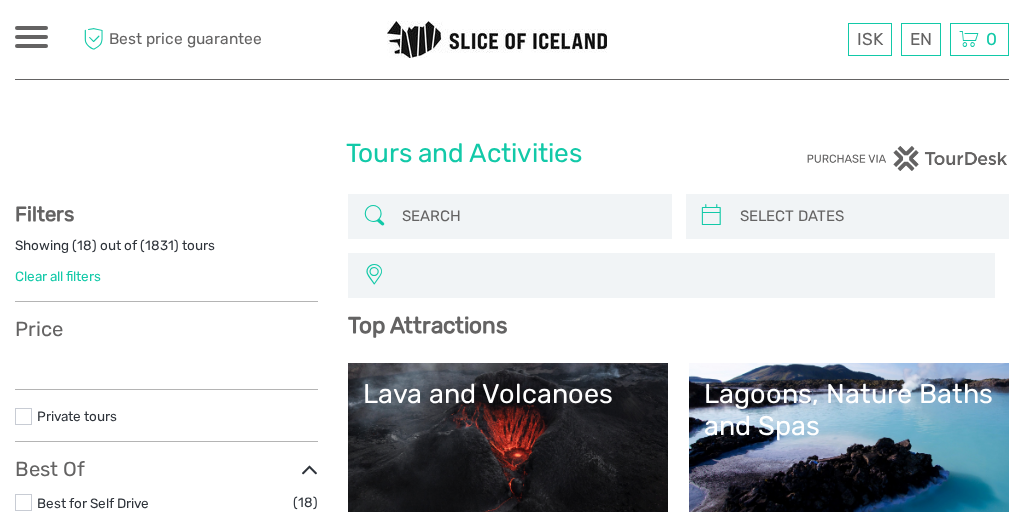 select 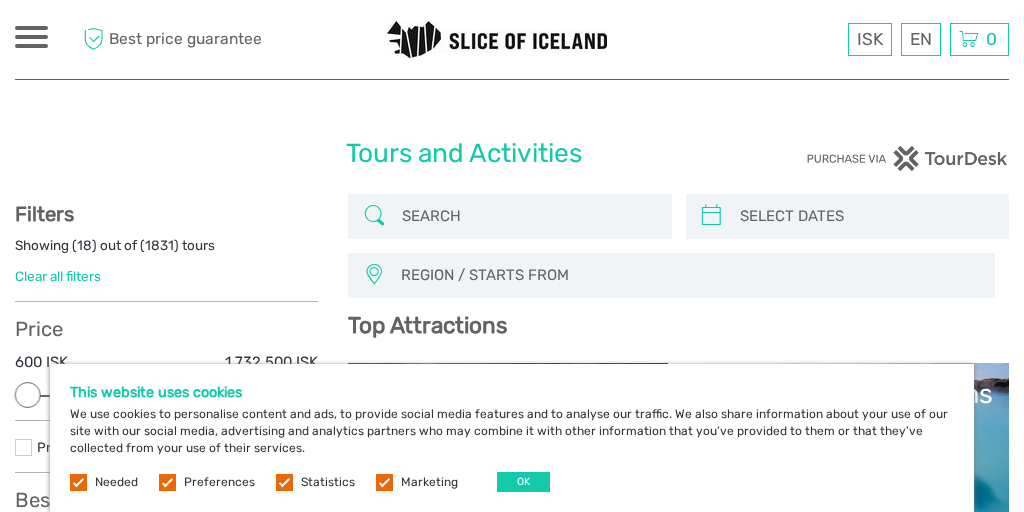 scroll, scrollTop: 0, scrollLeft: 0, axis: both 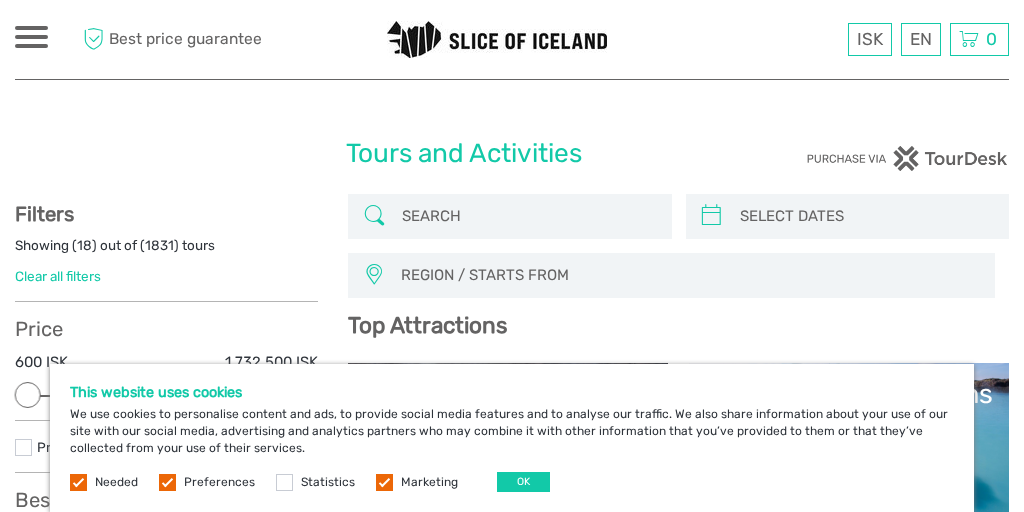 click on "Statistics" at bounding box center [328, 482] 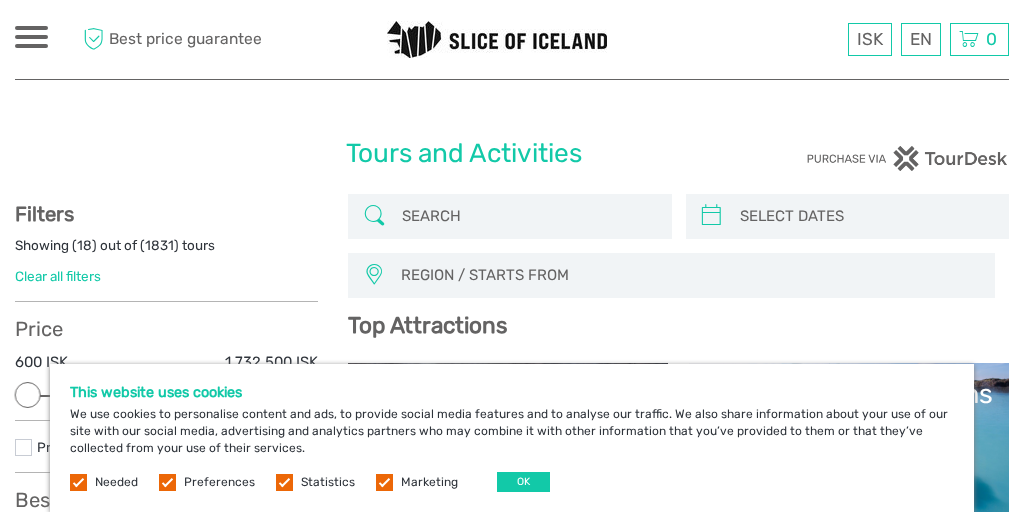 click at bounding box center [374, 216] 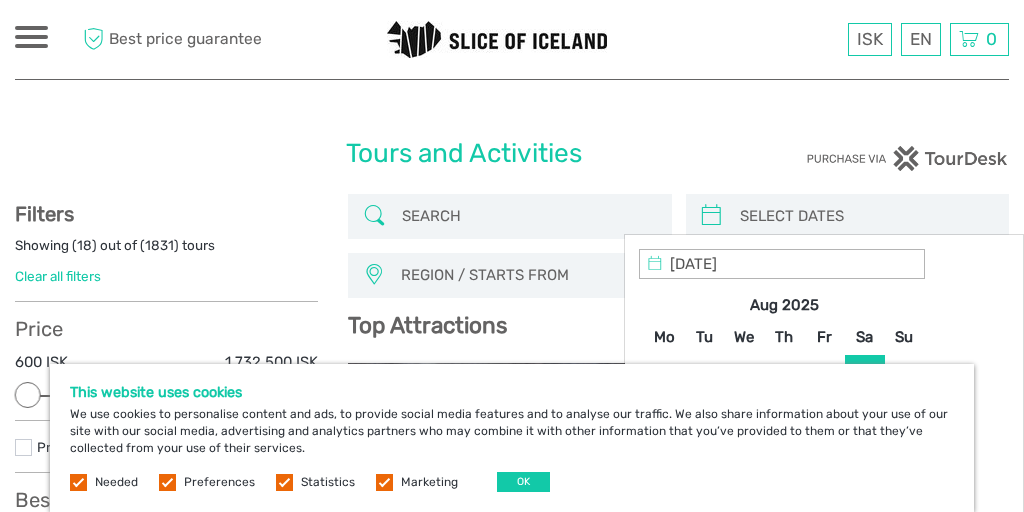 click at bounding box center [865, 216] 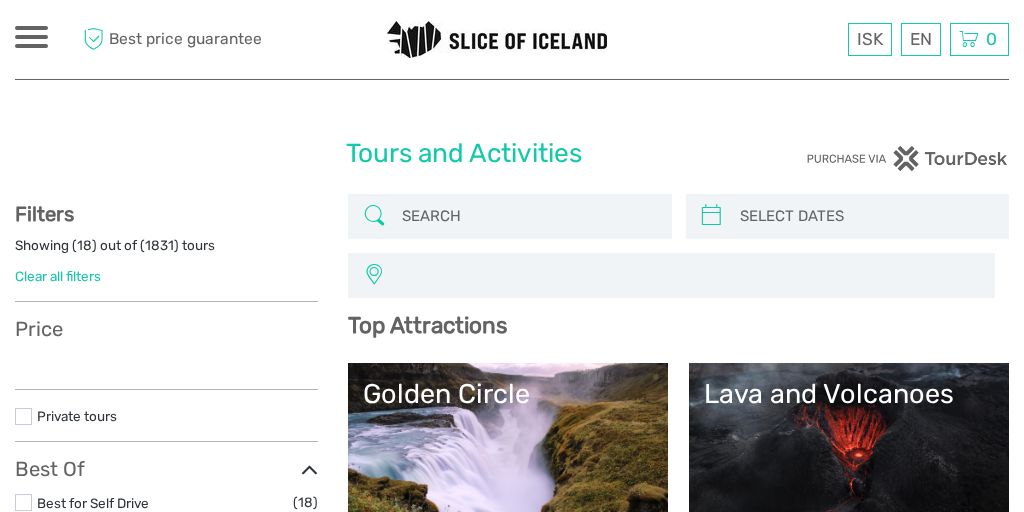 select 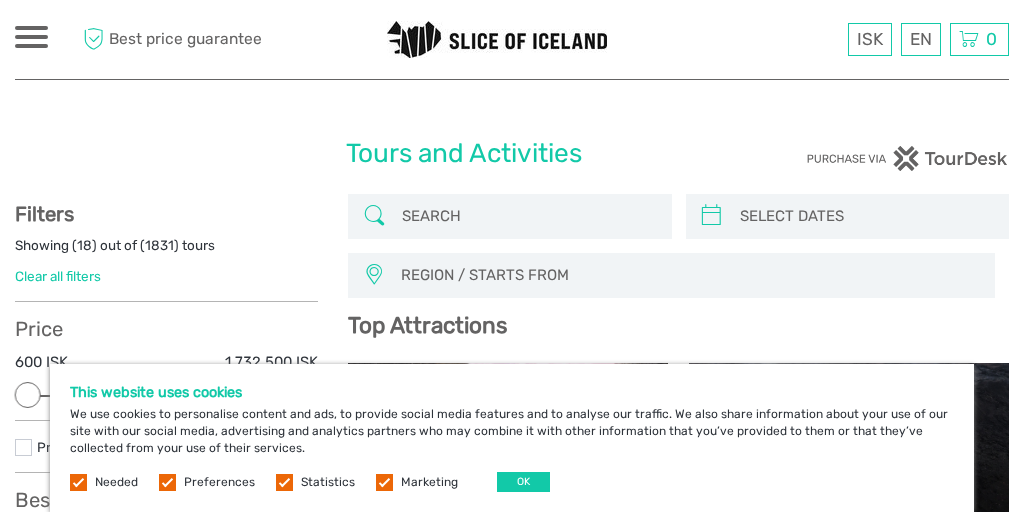 scroll, scrollTop: 0, scrollLeft: 0, axis: both 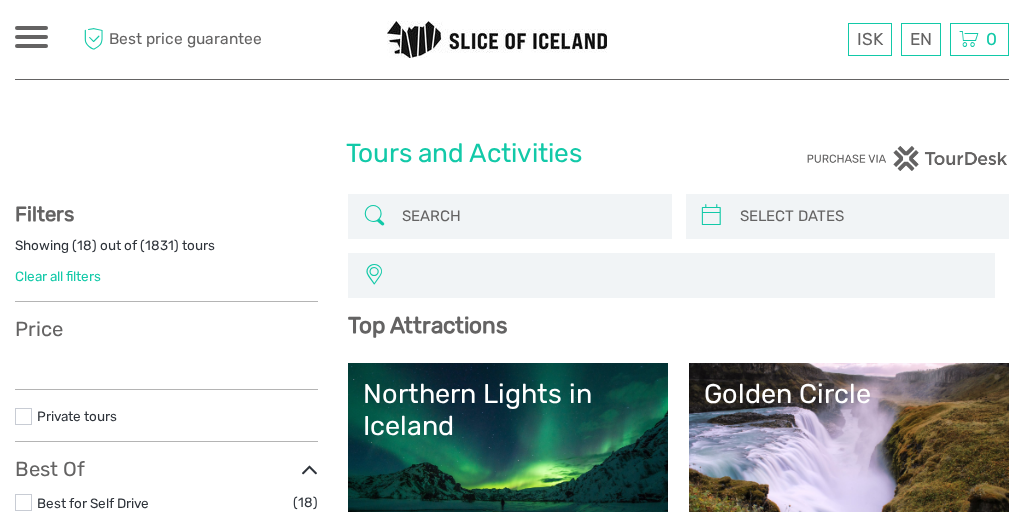 select 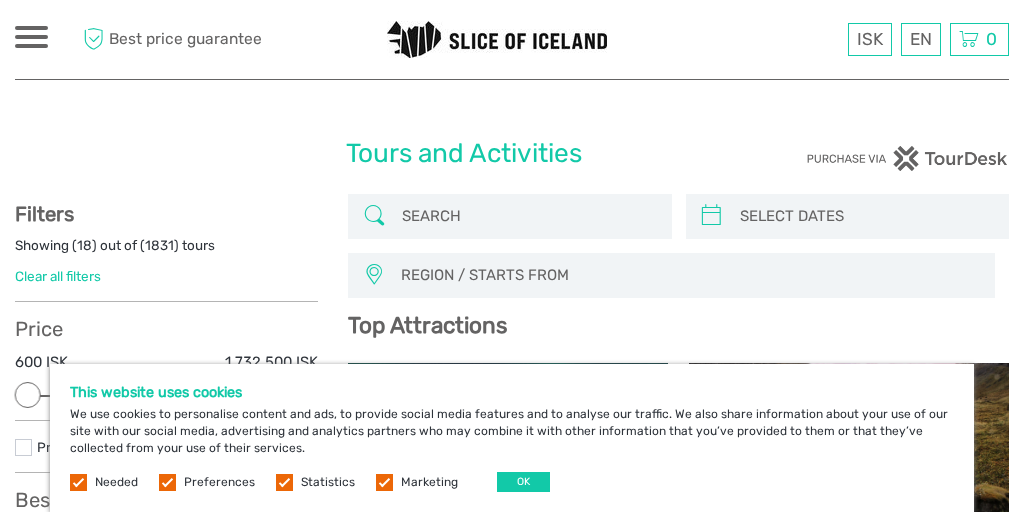 scroll, scrollTop: 0, scrollLeft: 0, axis: both 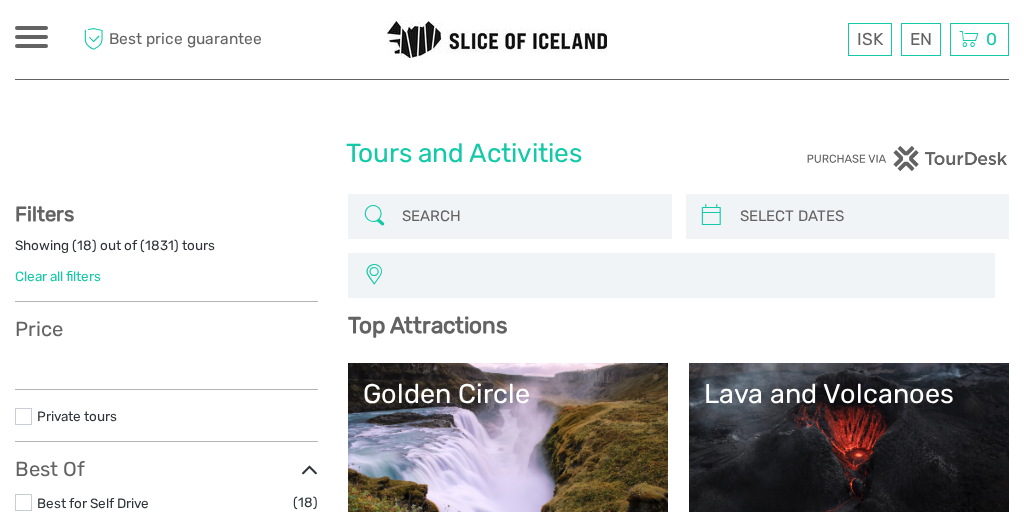 select 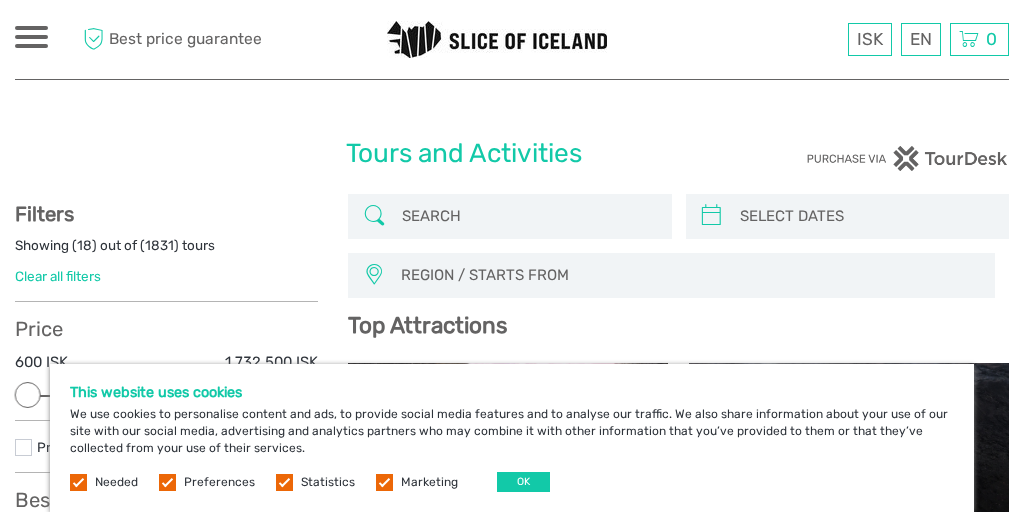 scroll, scrollTop: 0, scrollLeft: 0, axis: both 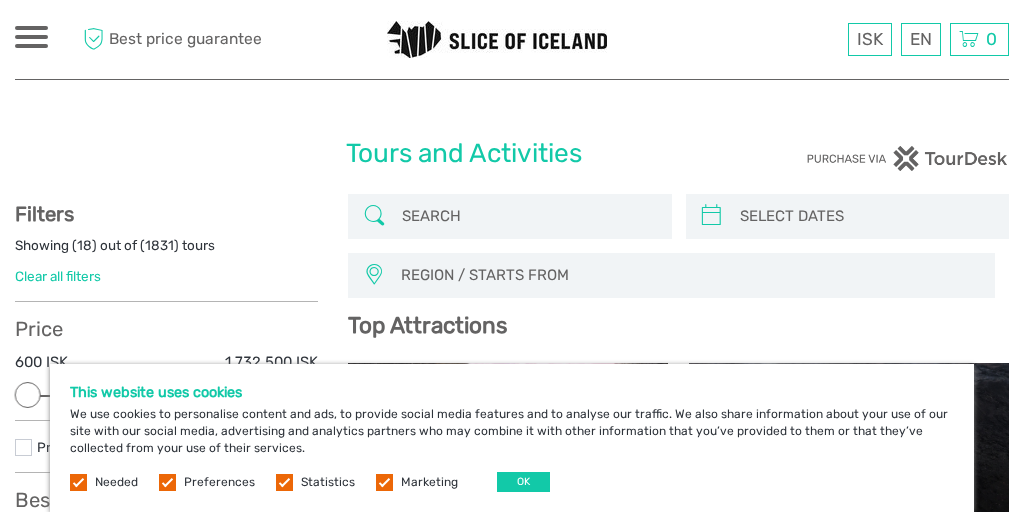 click on "Best price guarantee" at bounding box center (171, 39) 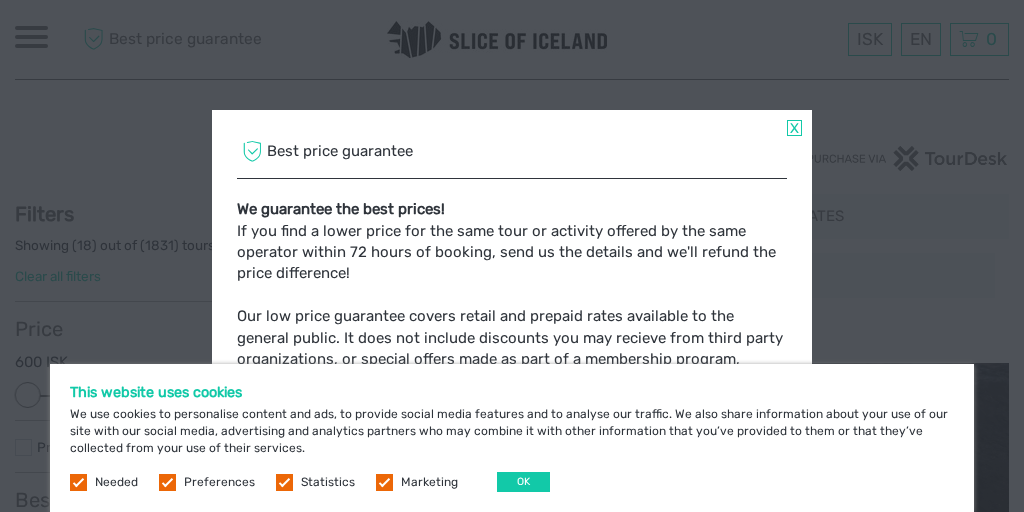 click on "Best price guarantee
We guarantee the best prices!
If you find a lower price for the same tour or activity offered by the same operator within 72 hours of booking, send us the details and we'll refund the price difference! Our low price guarantee covers retail and prepaid rates available to the general public. It does not include discounts you may recieve from third party organizations, or special offers made as part of a membership program, corporate discount, daily deal, group or reward program." at bounding box center [512, 256] 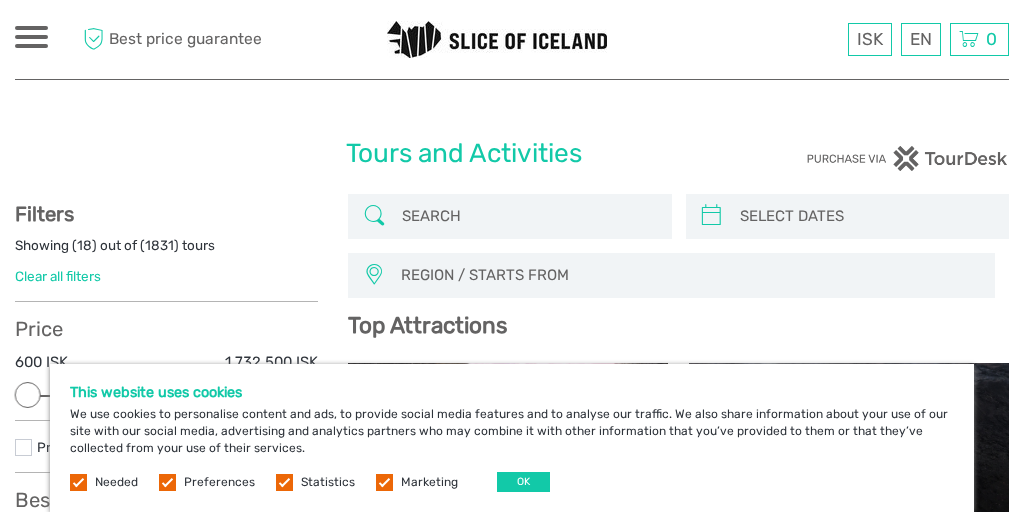click at bounding box center [497, 39] 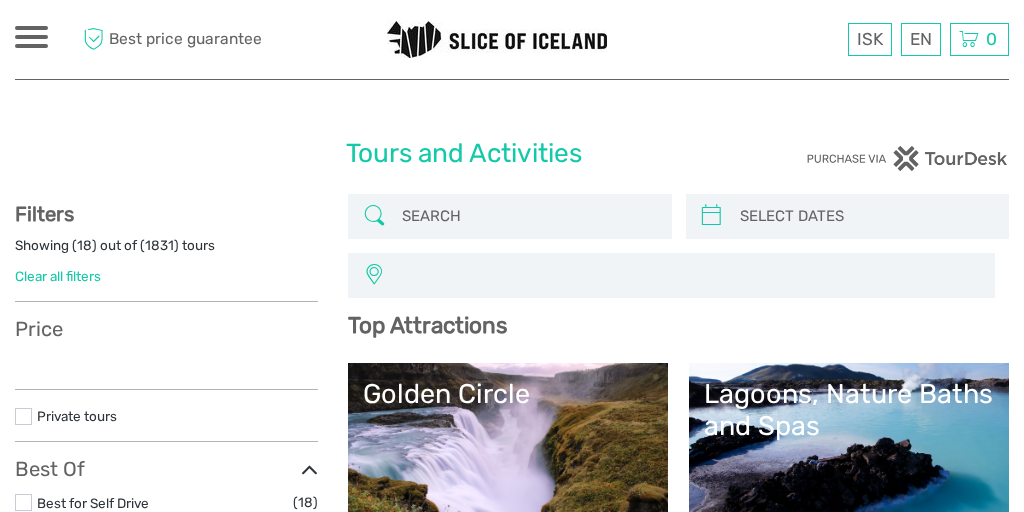 select 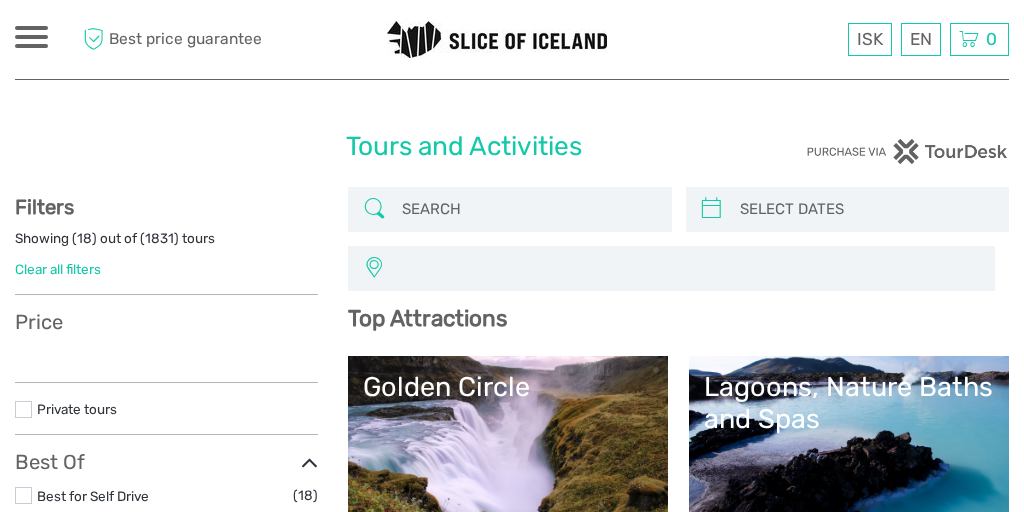 select 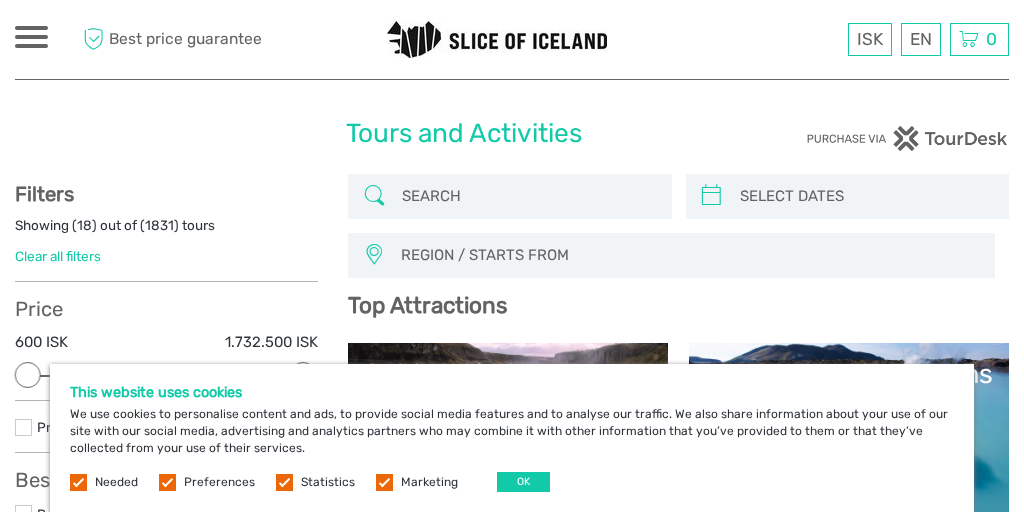 scroll, scrollTop: 30, scrollLeft: 0, axis: vertical 